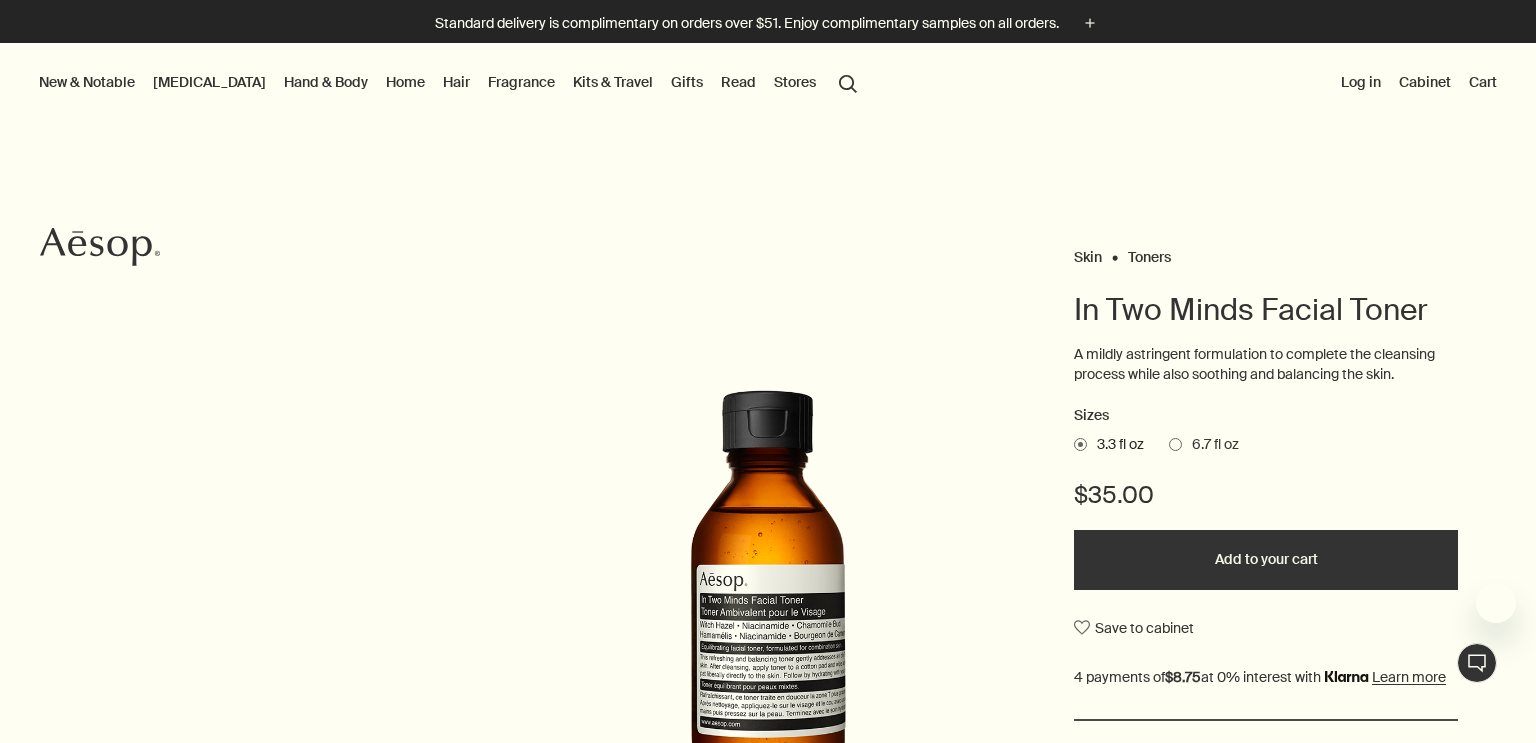 scroll, scrollTop: 0, scrollLeft: 0, axis: both 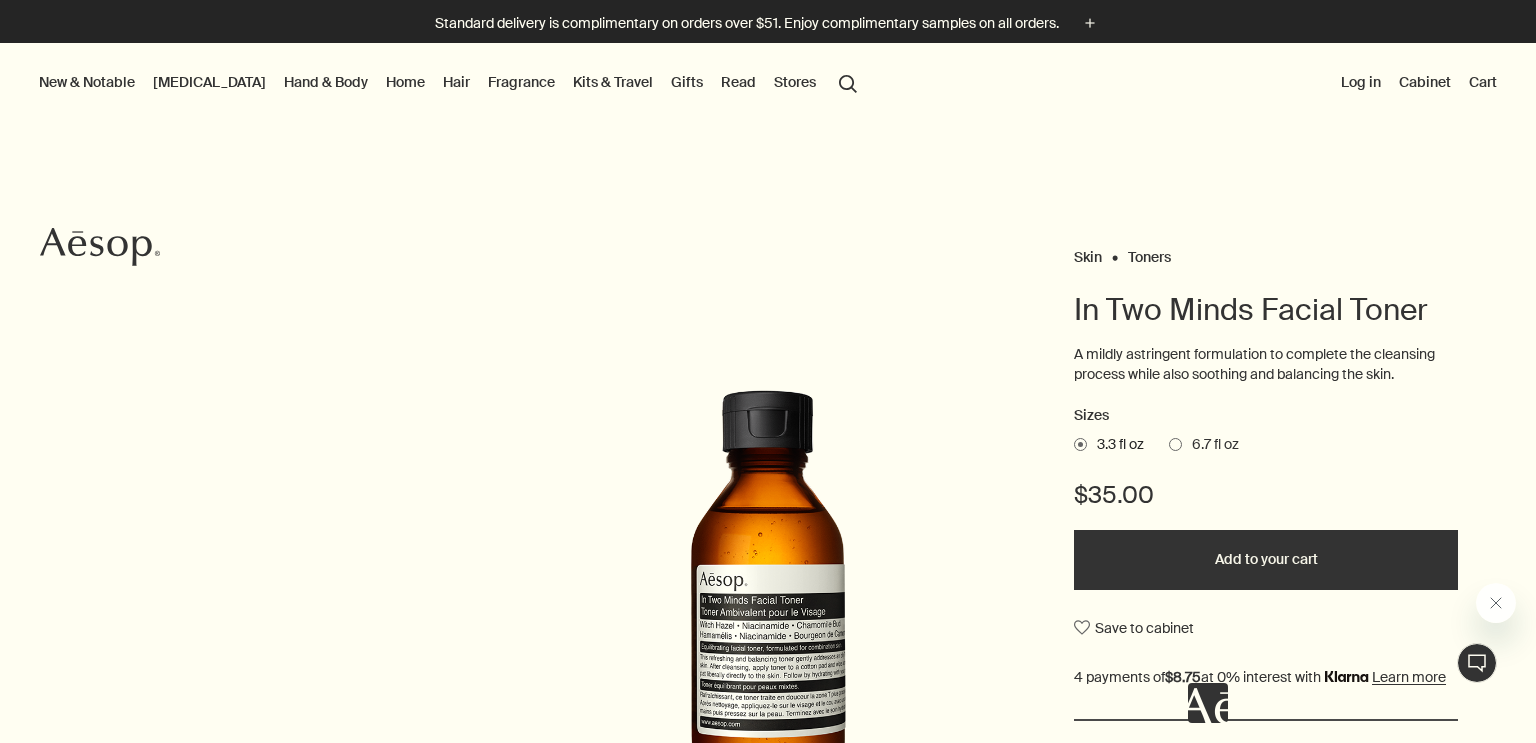 click on "search Search" at bounding box center [848, 82] 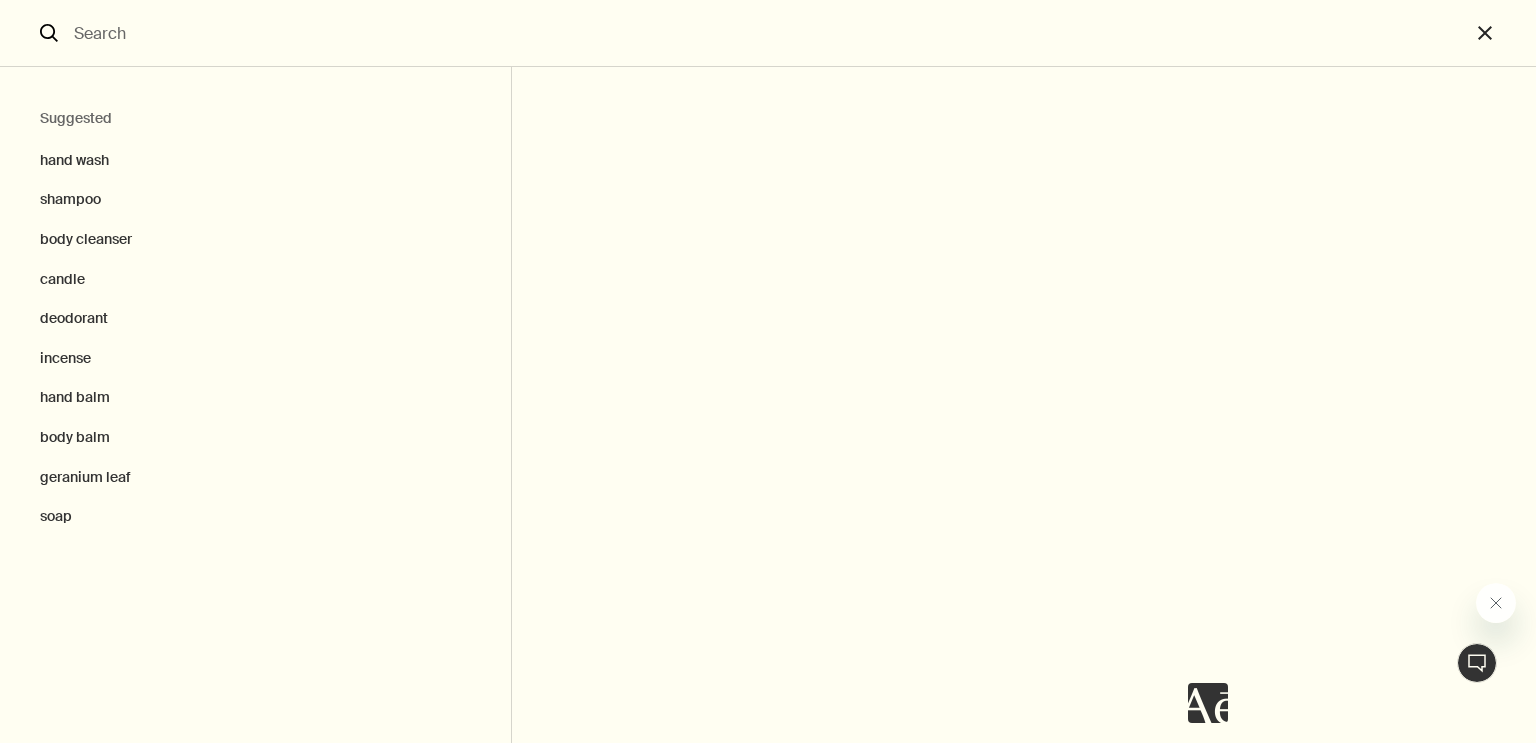 click at bounding box center (768, 33) 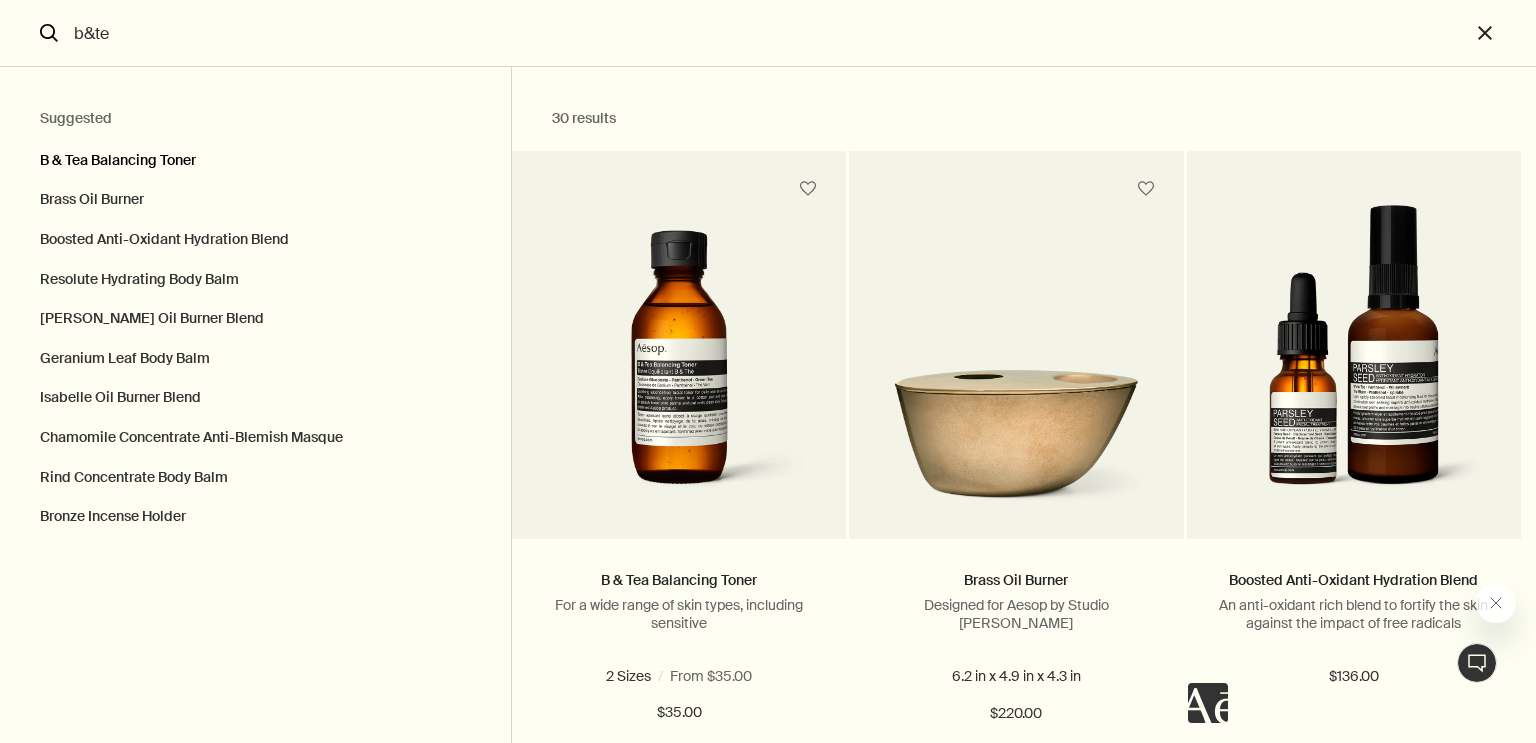click on "B & Tea Balancing Toner" at bounding box center [255, 156] 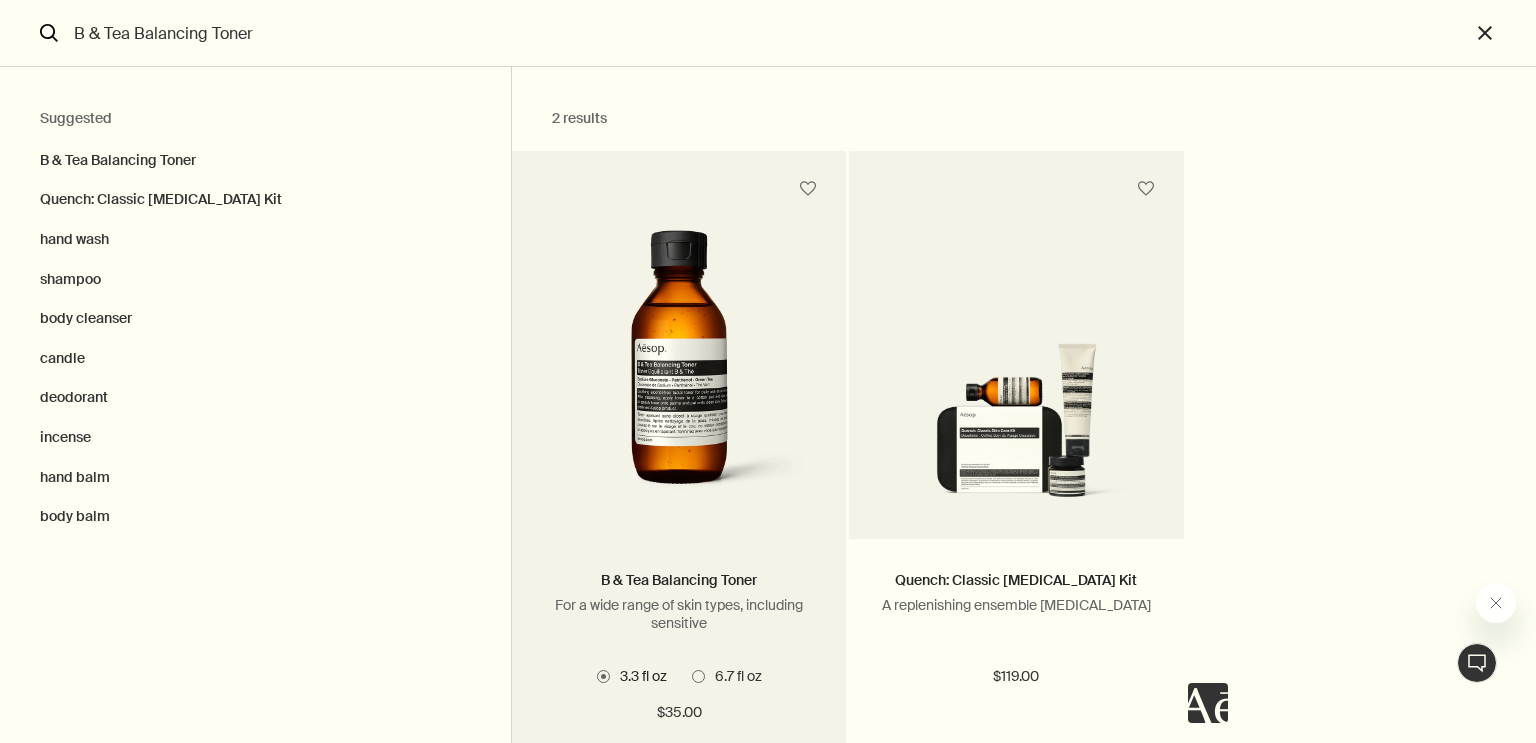 click at bounding box center [679, 369] 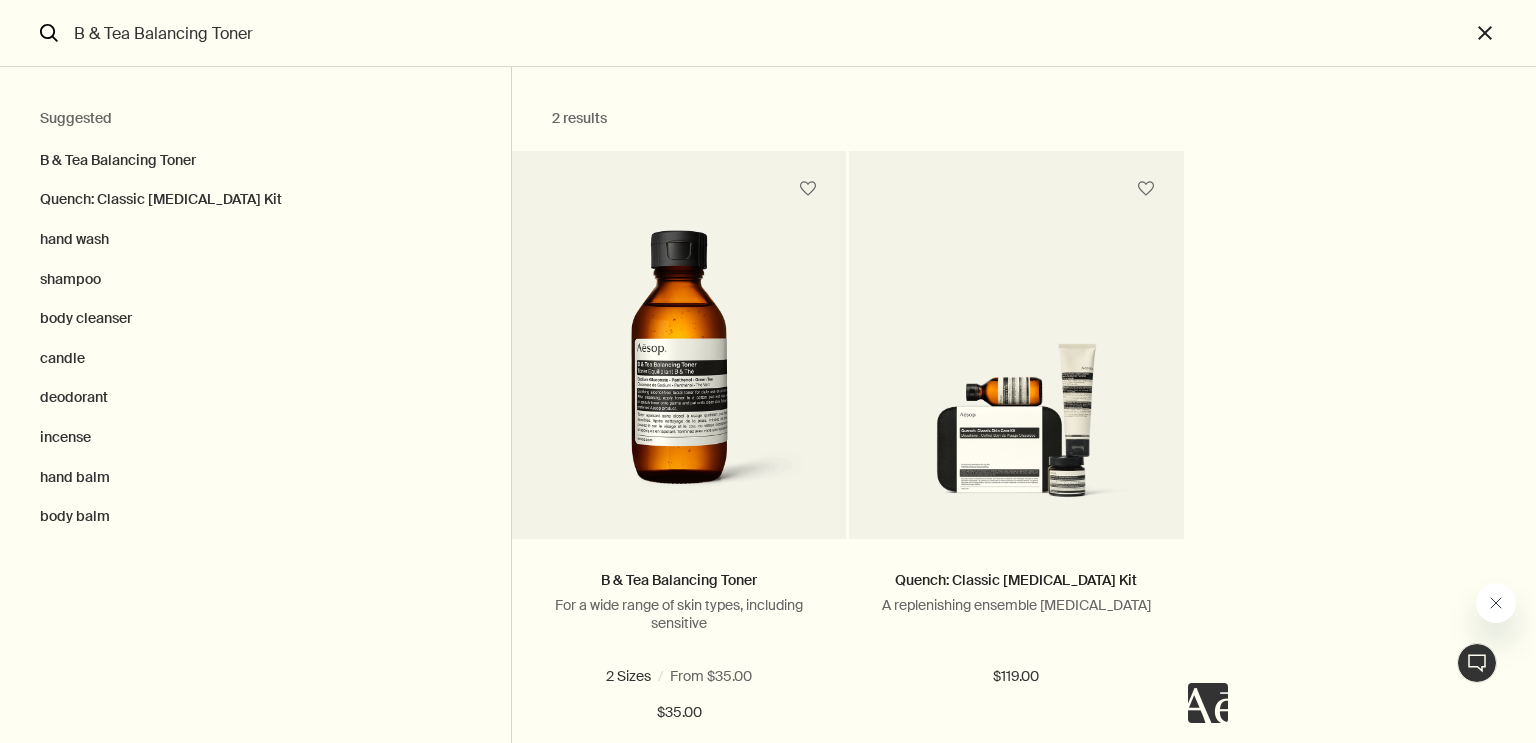click 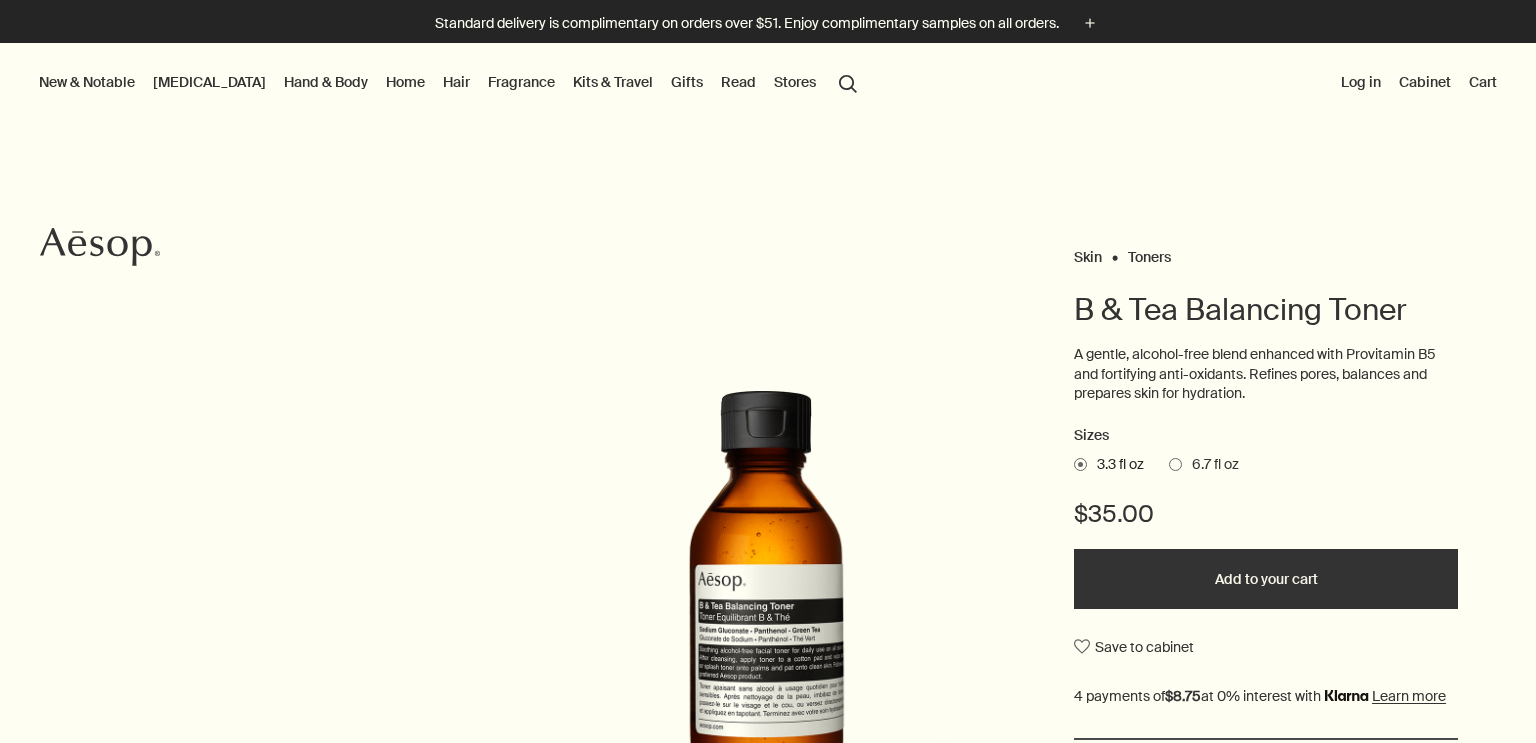 scroll, scrollTop: 0, scrollLeft: 0, axis: both 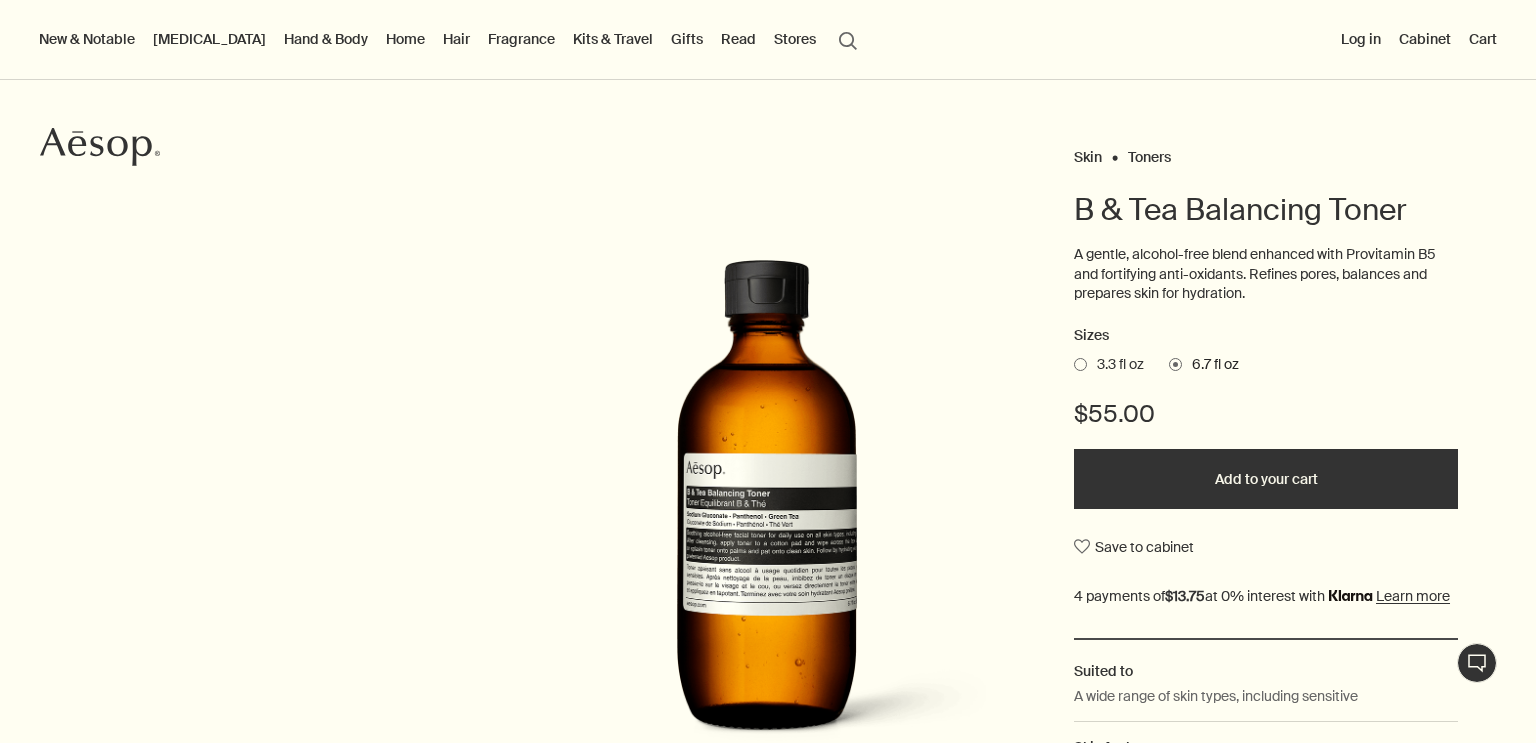 click at bounding box center [1080, 364] 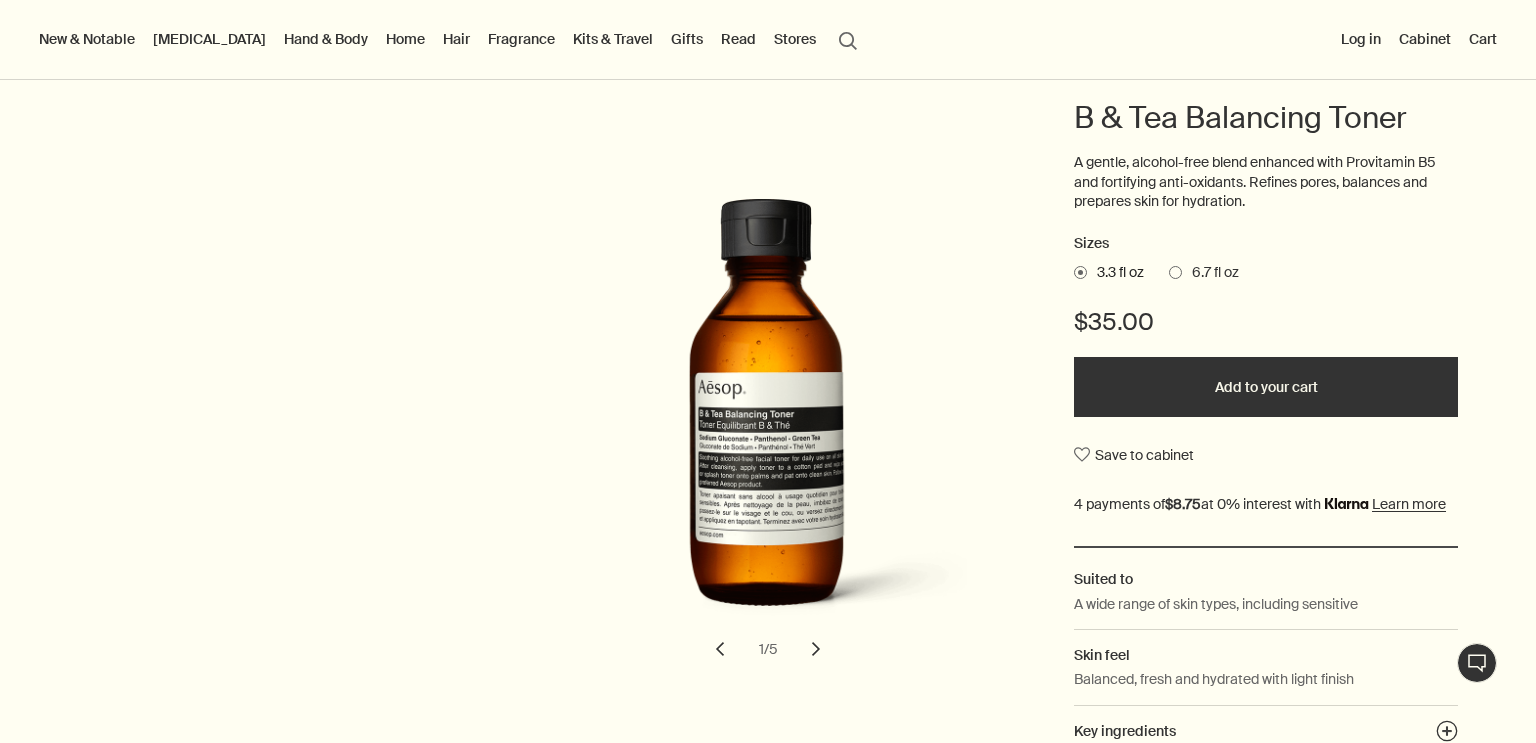 scroll, scrollTop: 300, scrollLeft: 0, axis: vertical 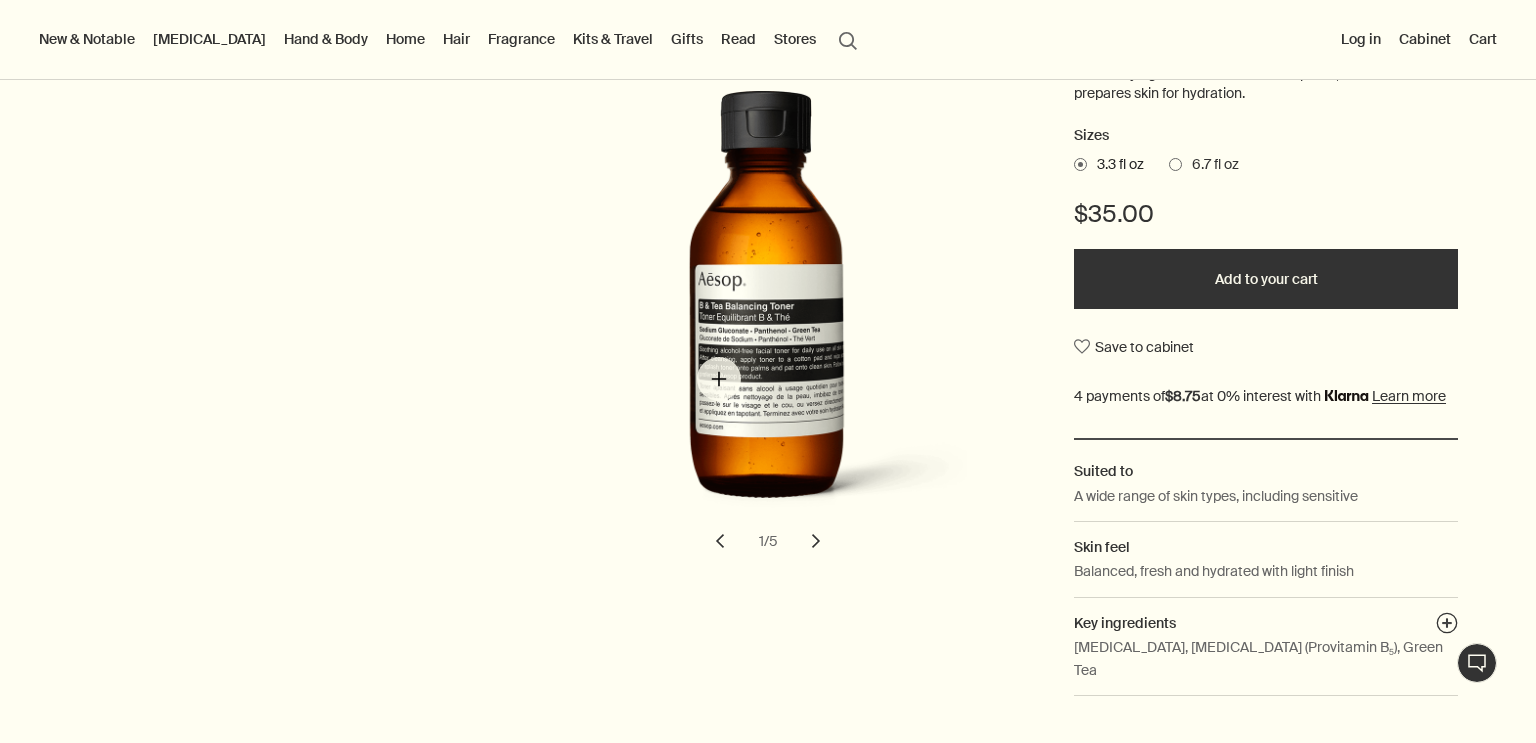 click at bounding box center (790, 314) 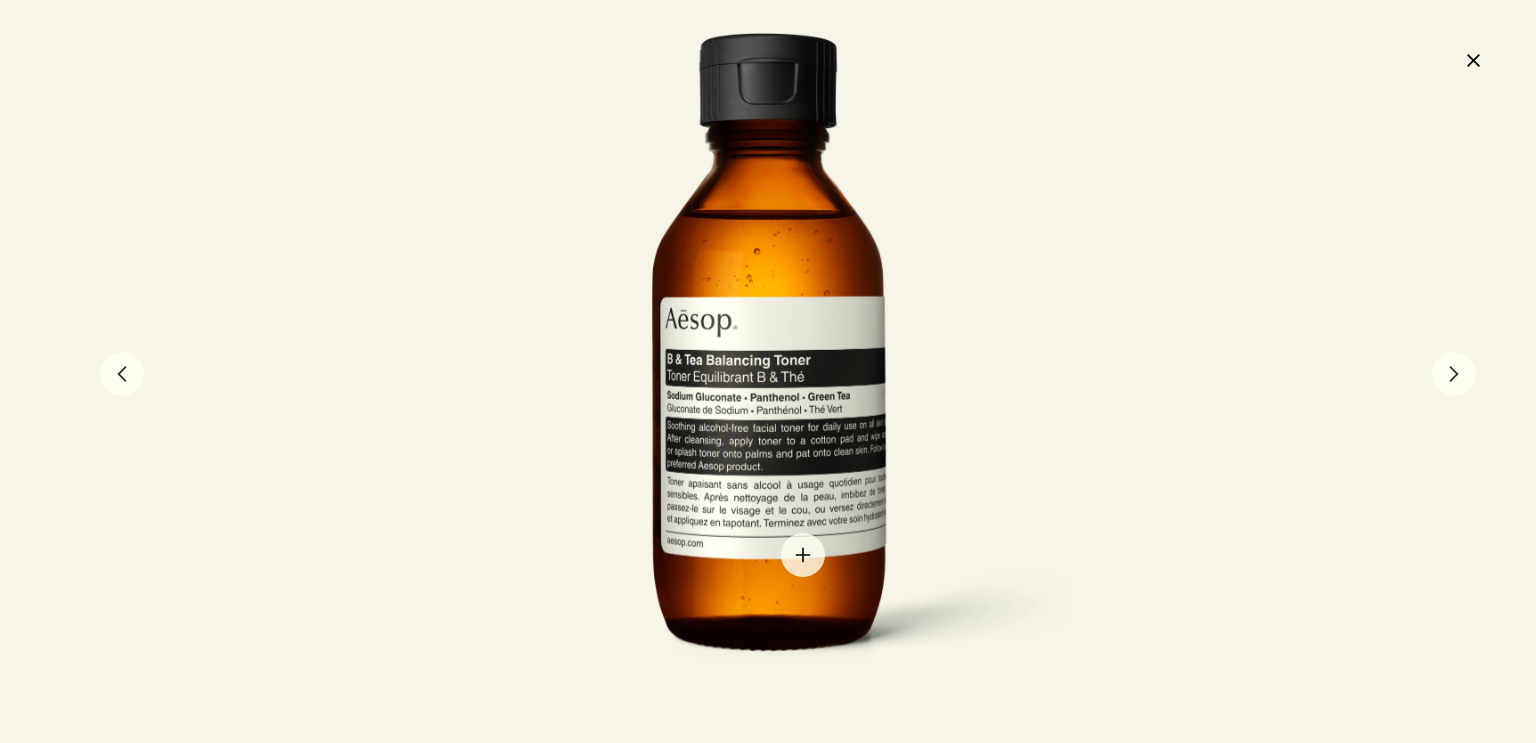 click at bounding box center (768, 372) 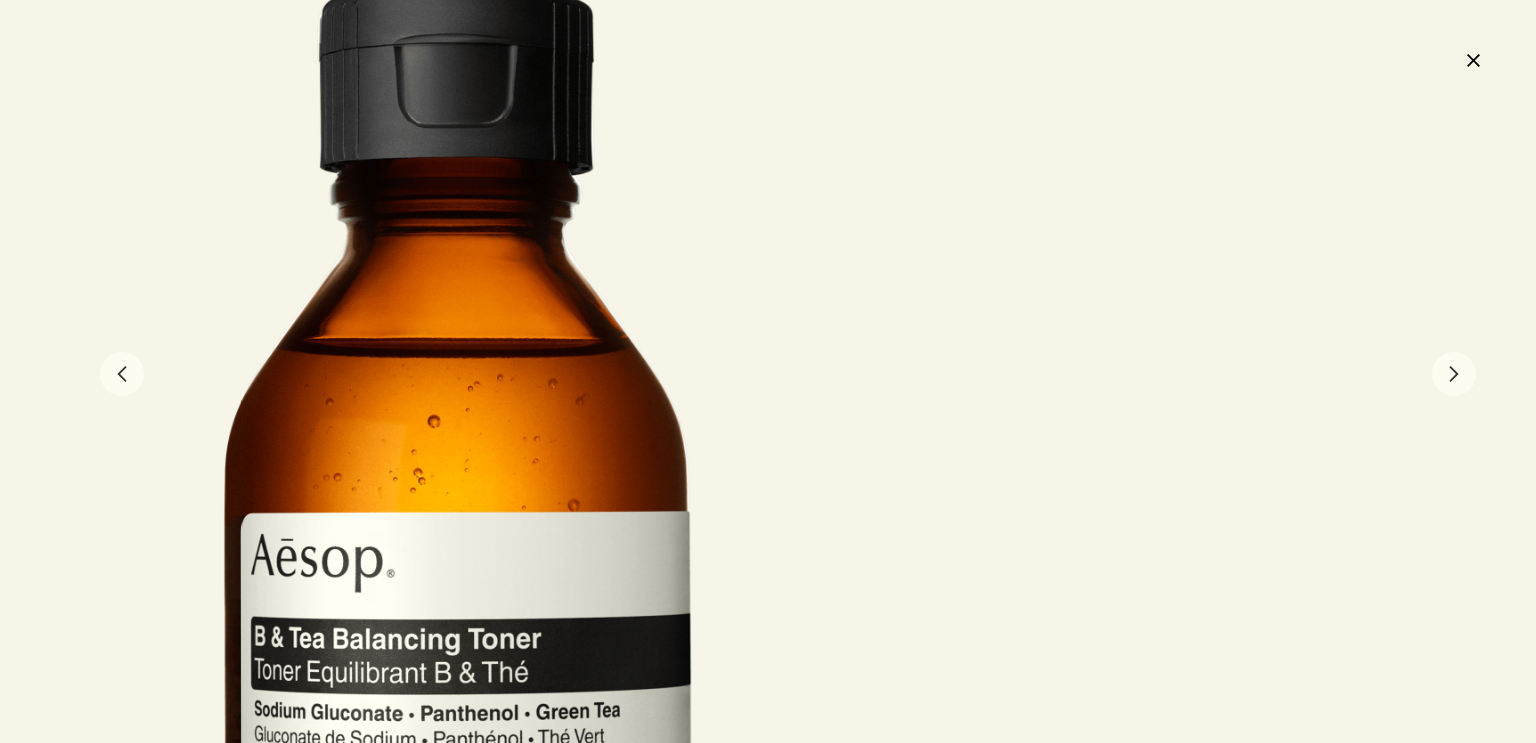 click on "close" at bounding box center (1473, 60) 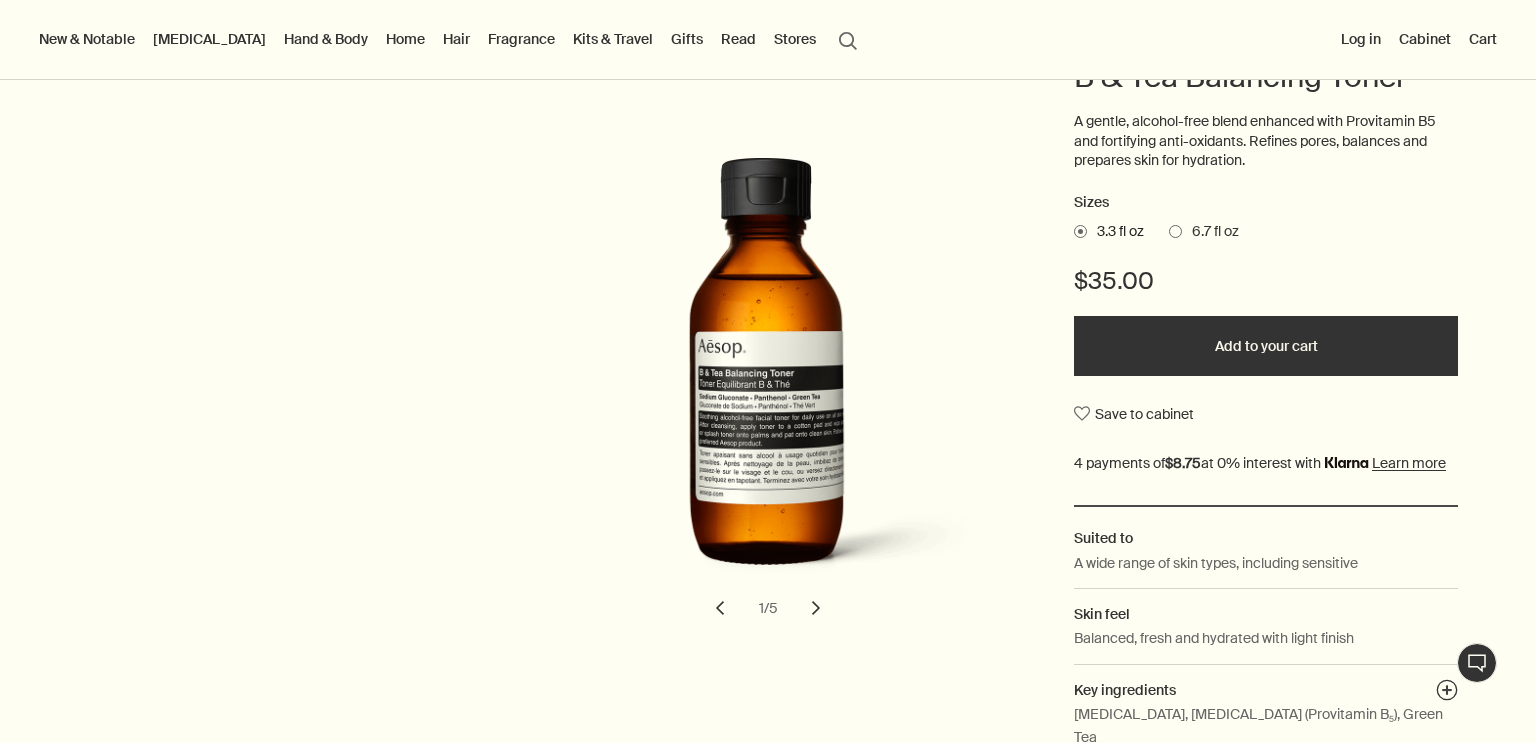 scroll, scrollTop: 200, scrollLeft: 0, axis: vertical 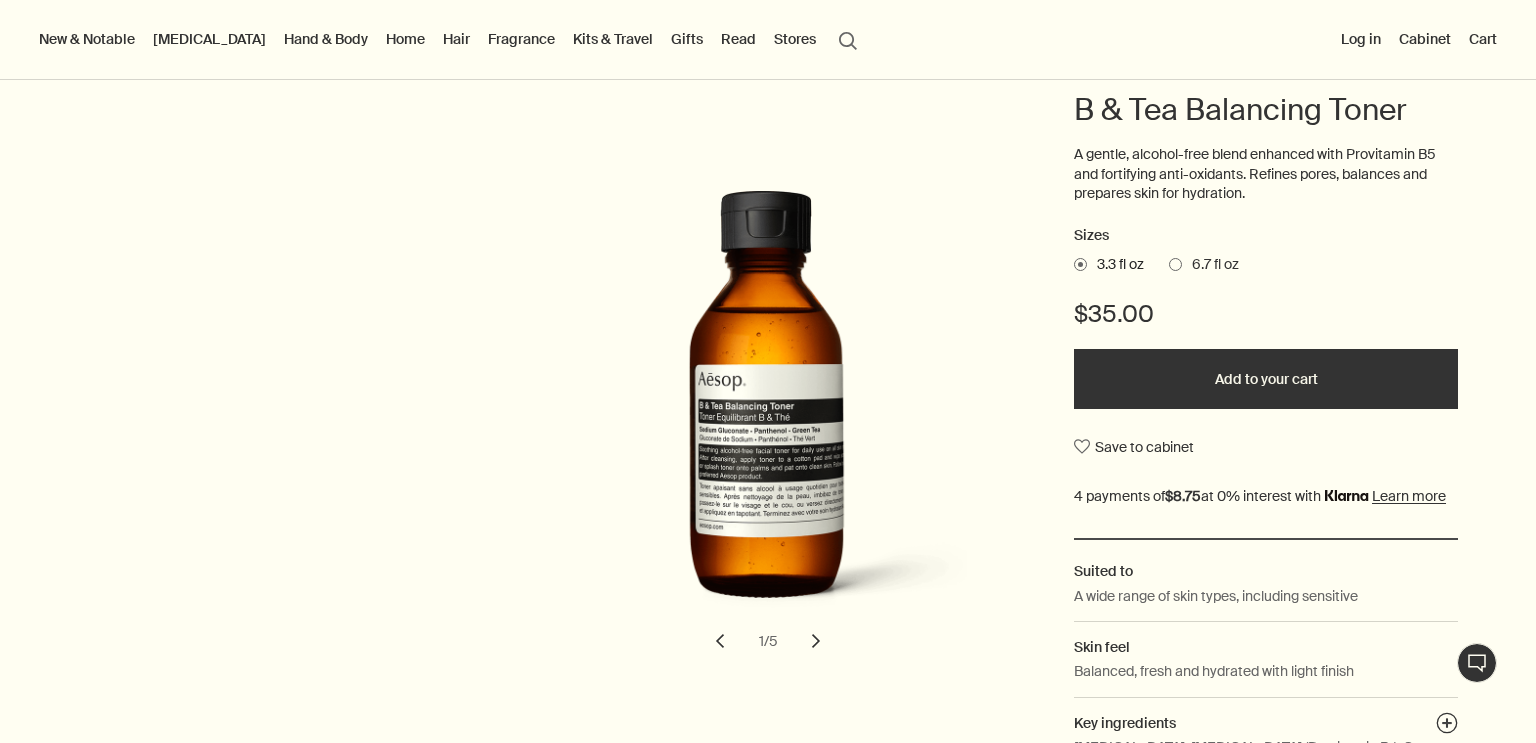 click at bounding box center (1175, 264) 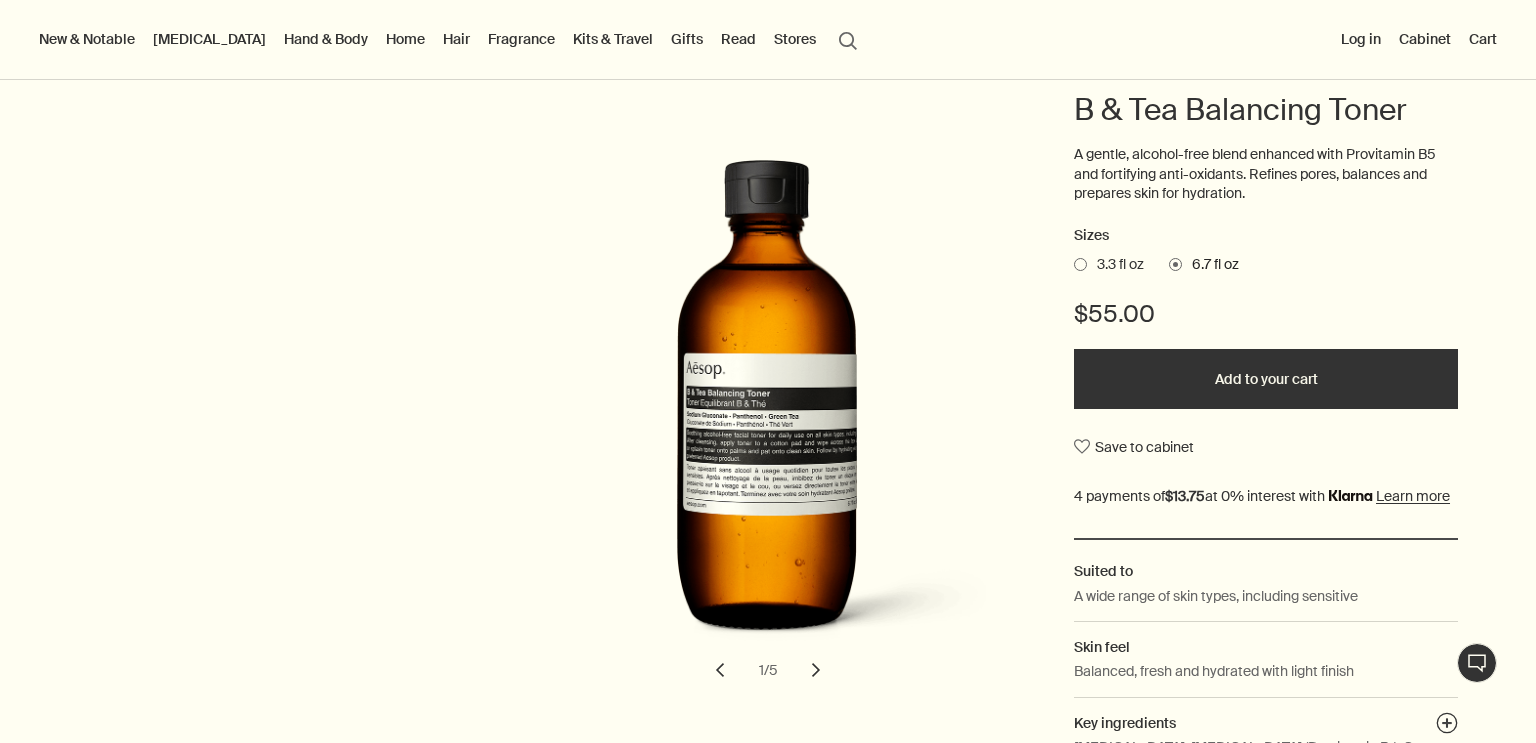 click at bounding box center [1080, 264] 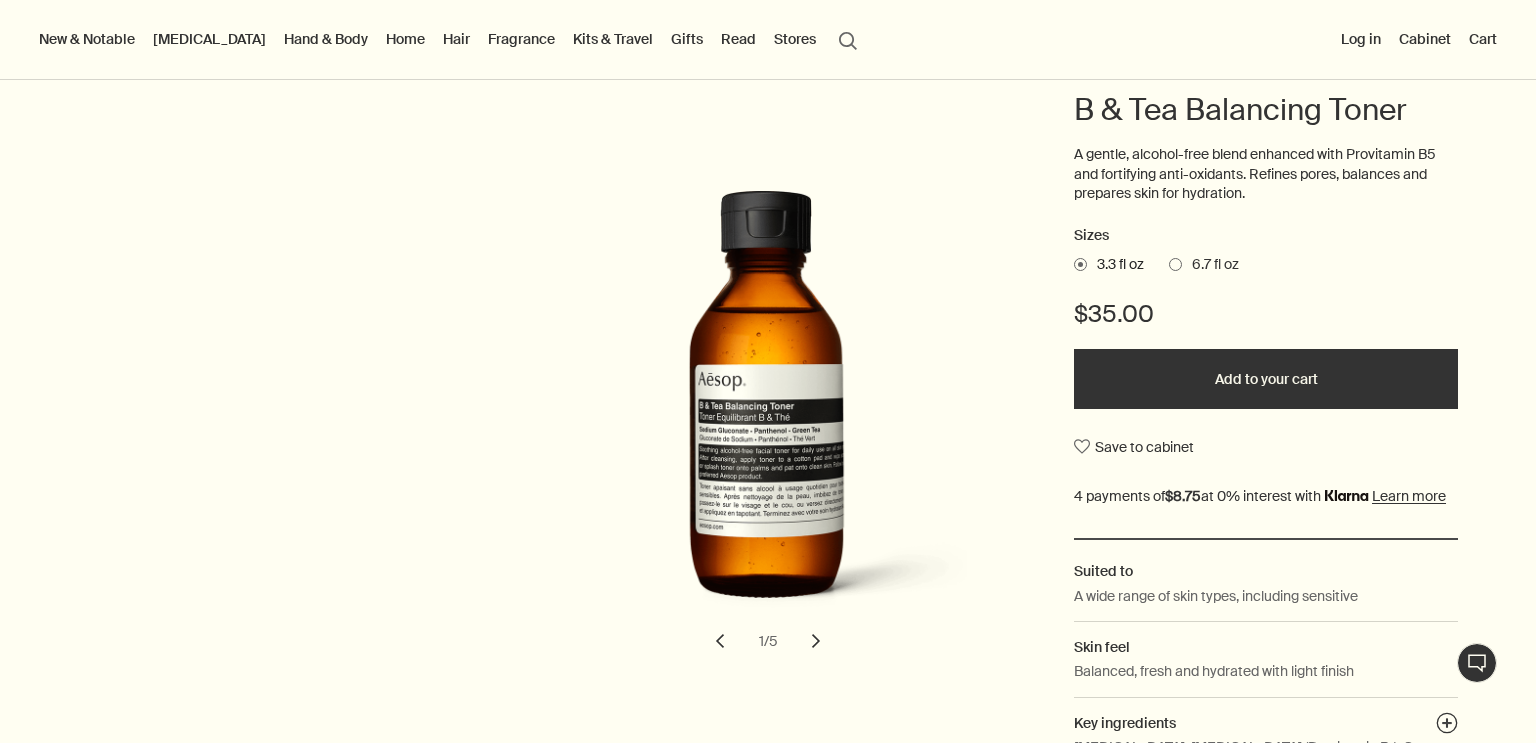 click on "Skin Toners B & Tea Balancing Toner A gentle, alcohol-free blend enhanced with Provitamin B5 and fortifying anti-oxidants. Refines pores, balances and prepares skin for hydration. Sizes 3.3 fl oz 6.7 fl oz $35.00   Add to your cart Save to cabinet Suited to A wide range of skin types, including sensitive Skin feel Balanced, fresh and hydrated with light finish Key ingredients plusAndCloseWithCircle Sodium Gluconate, Panthenol (Provitamin B₅), Green Tea chevron chevron 1  /  5" at bounding box center (768, 426) 